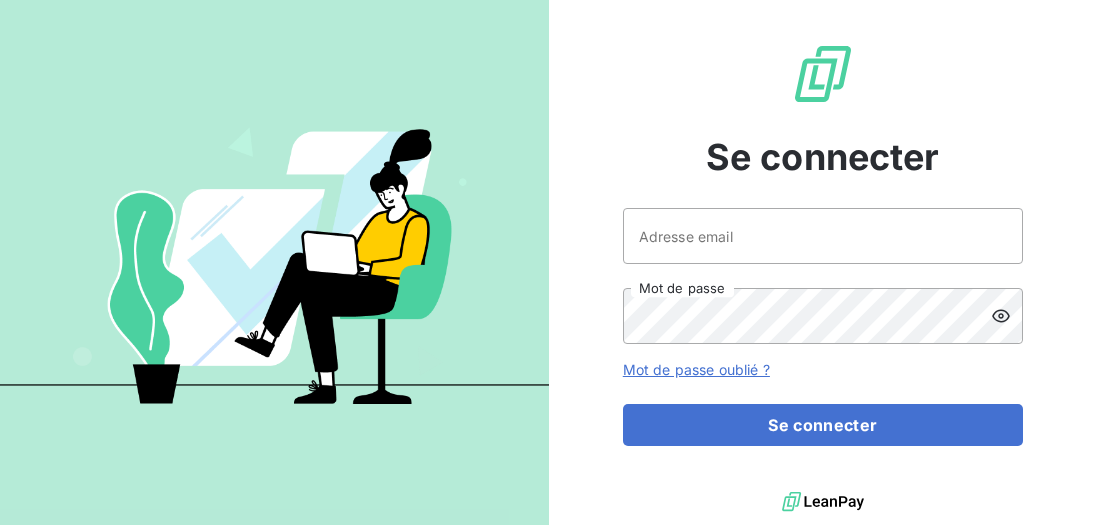 scroll, scrollTop: 0, scrollLeft: 0, axis: both 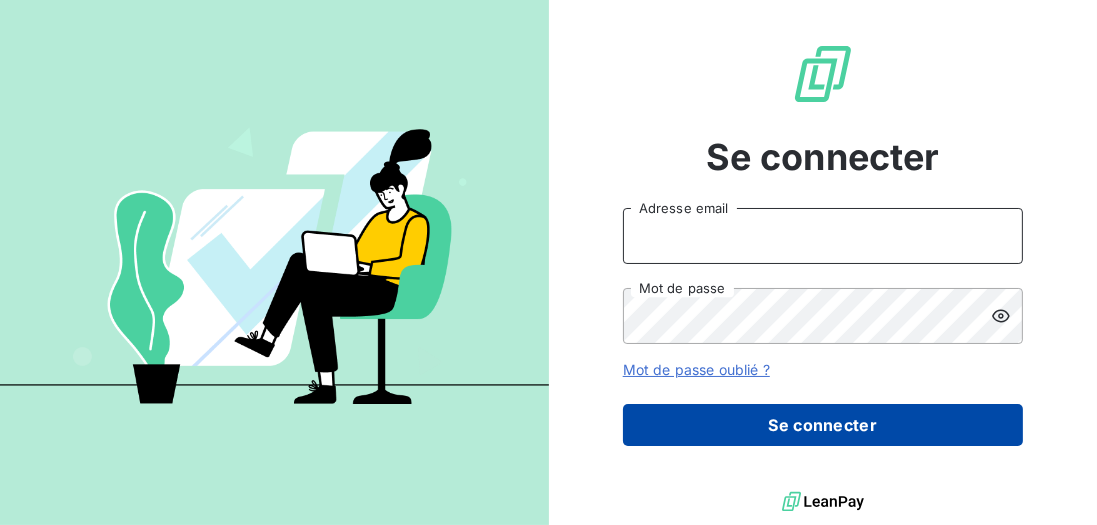 type on "[USERNAME]@[DOMAIN].com" 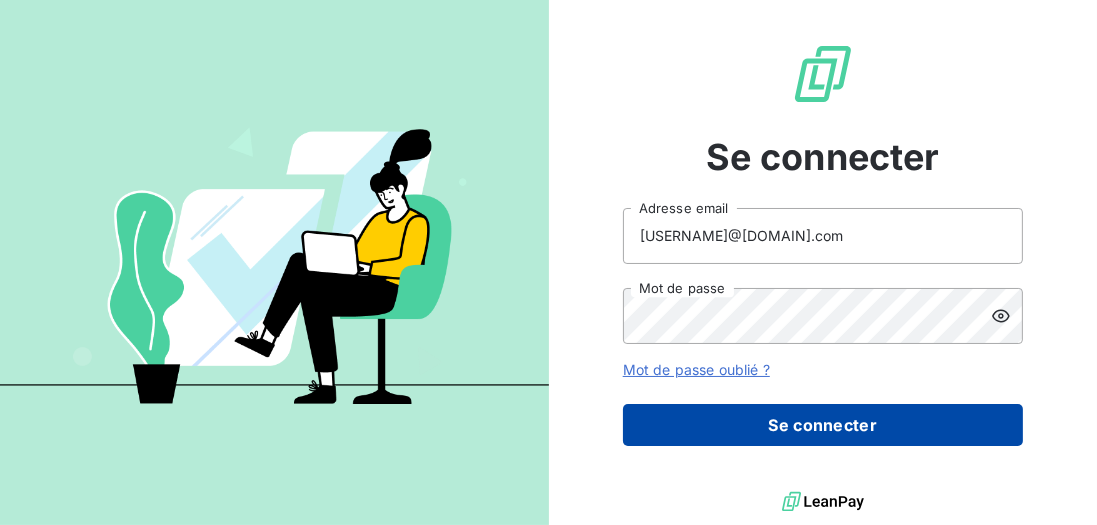 click on "Se connecter" at bounding box center [823, 425] 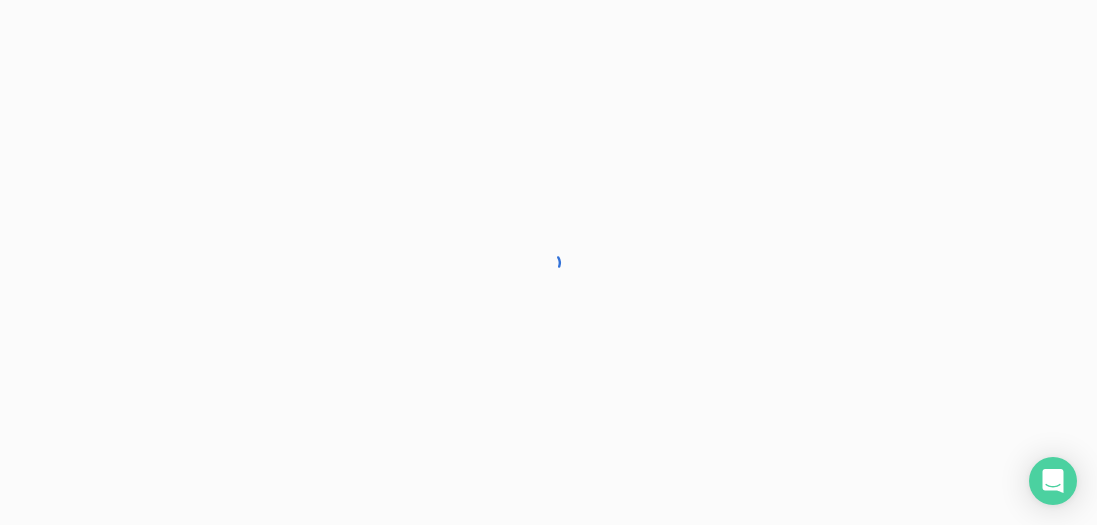scroll, scrollTop: 0, scrollLeft: 0, axis: both 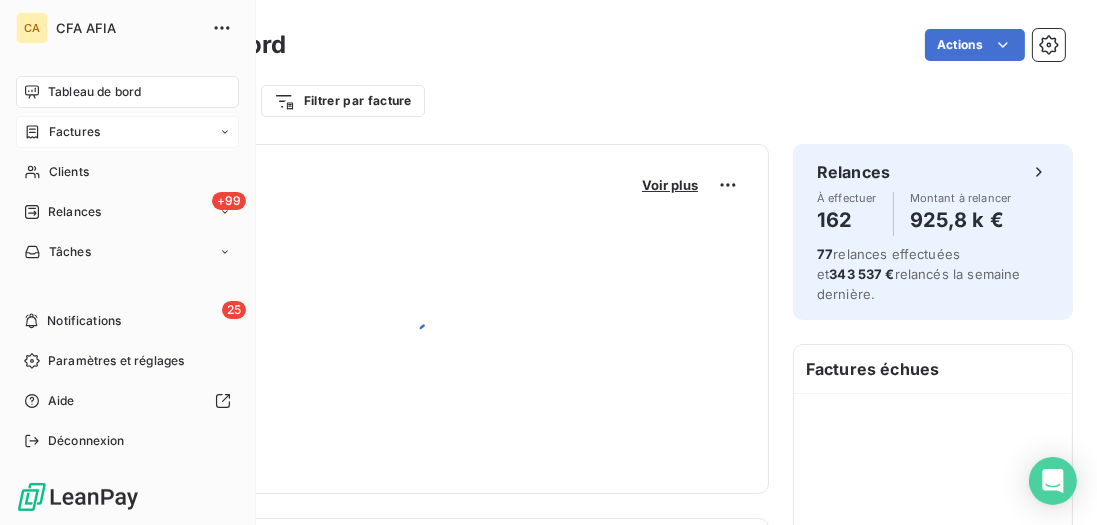click on "Factures" at bounding box center [127, 132] 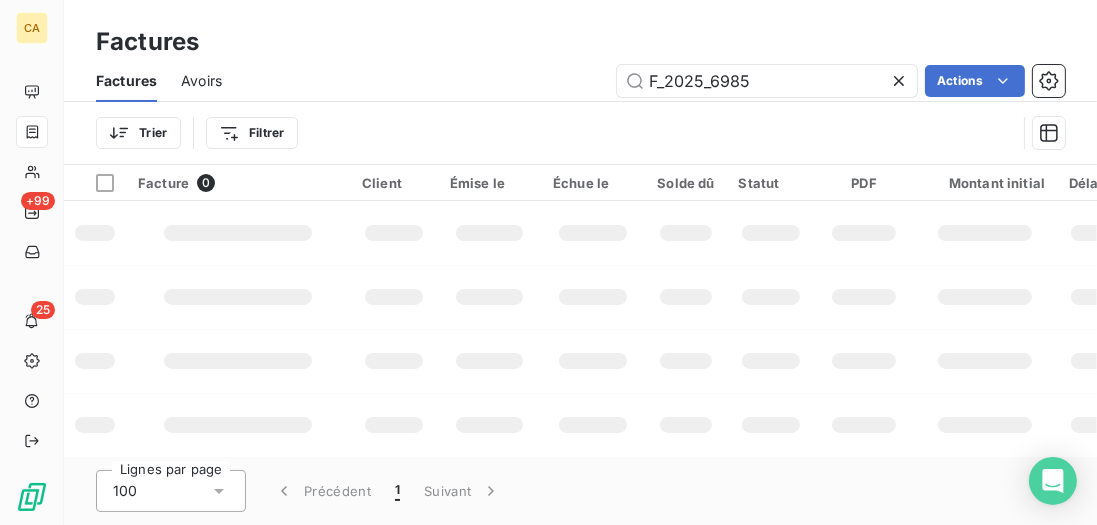 drag, startPoint x: 651, startPoint y: 73, endPoint x: 461, endPoint y: 58, distance: 190.59119 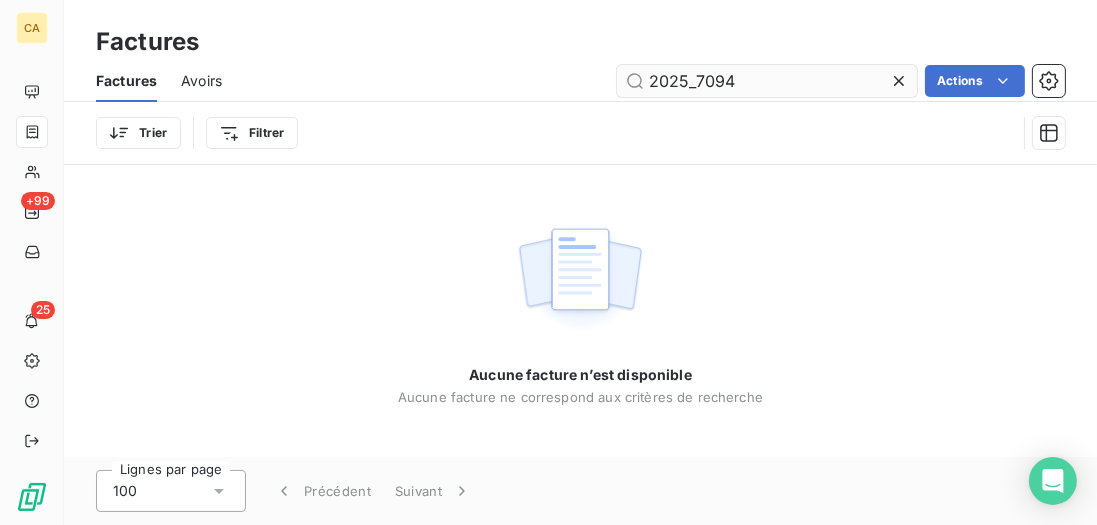 click on "2025_7094" at bounding box center (767, 81) 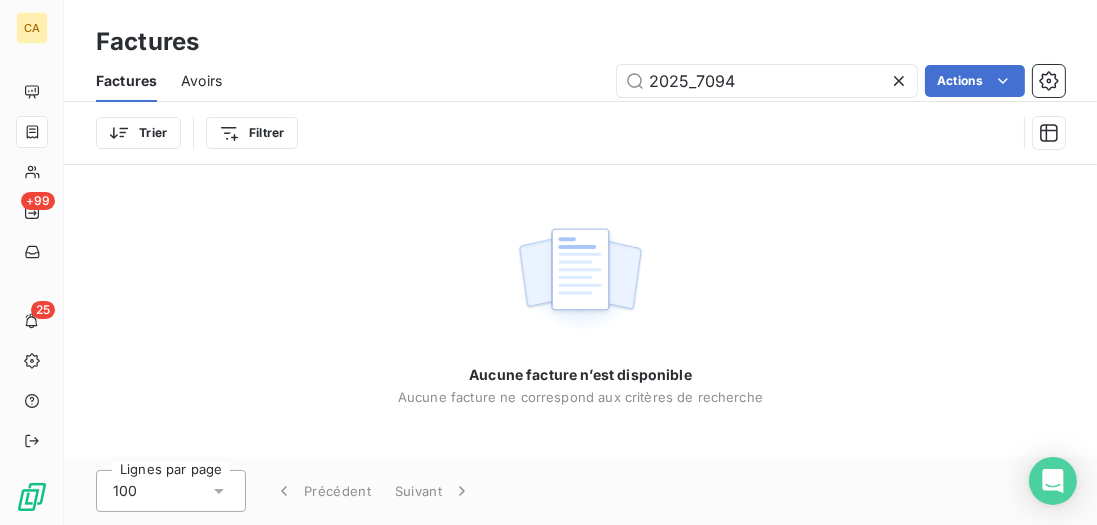 drag, startPoint x: 684, startPoint y: 85, endPoint x: 607, endPoint y: 75, distance: 77.64664 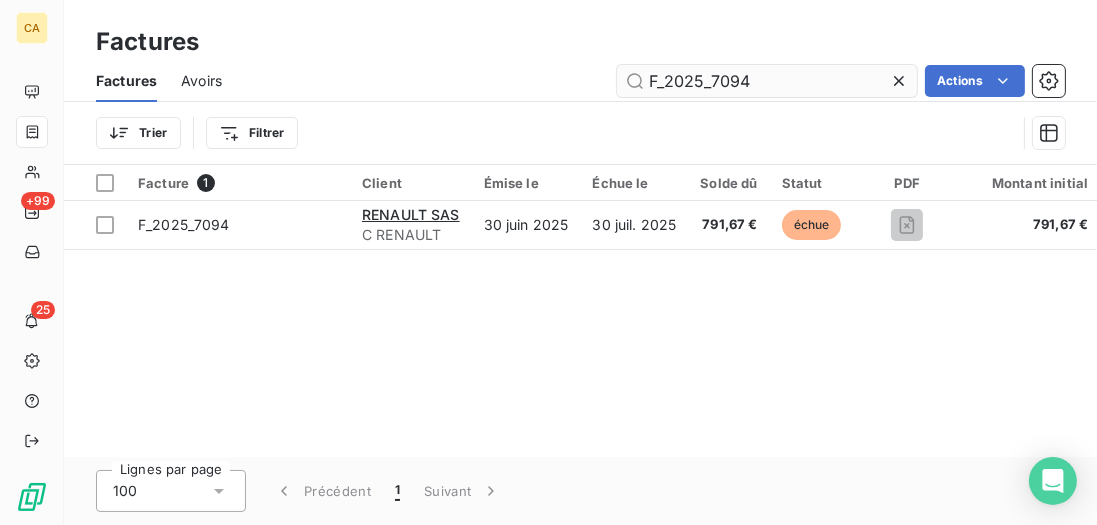 type on "F_2025_7094" 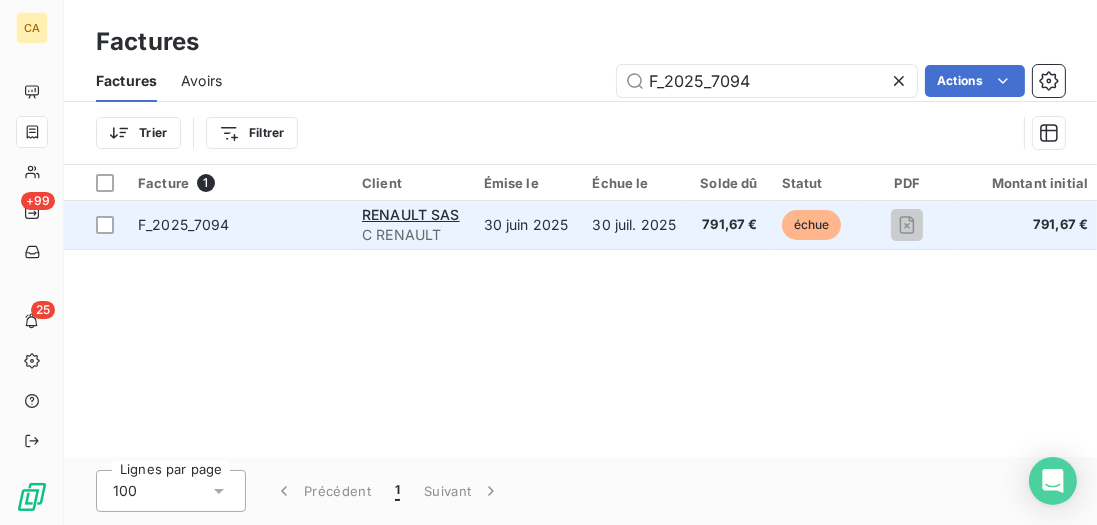 click on "30 juin 2025" at bounding box center (526, 225) 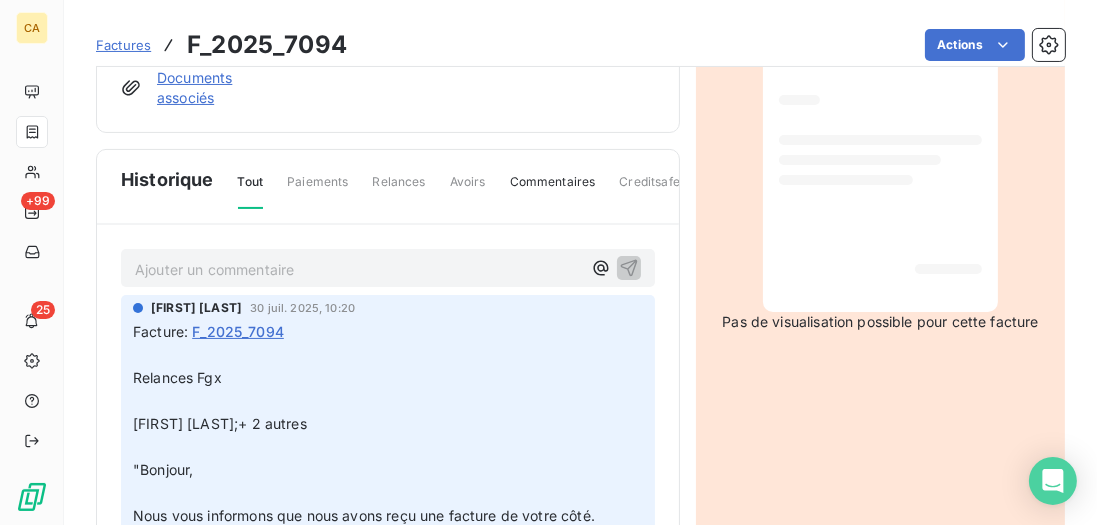 scroll, scrollTop: 458, scrollLeft: 0, axis: vertical 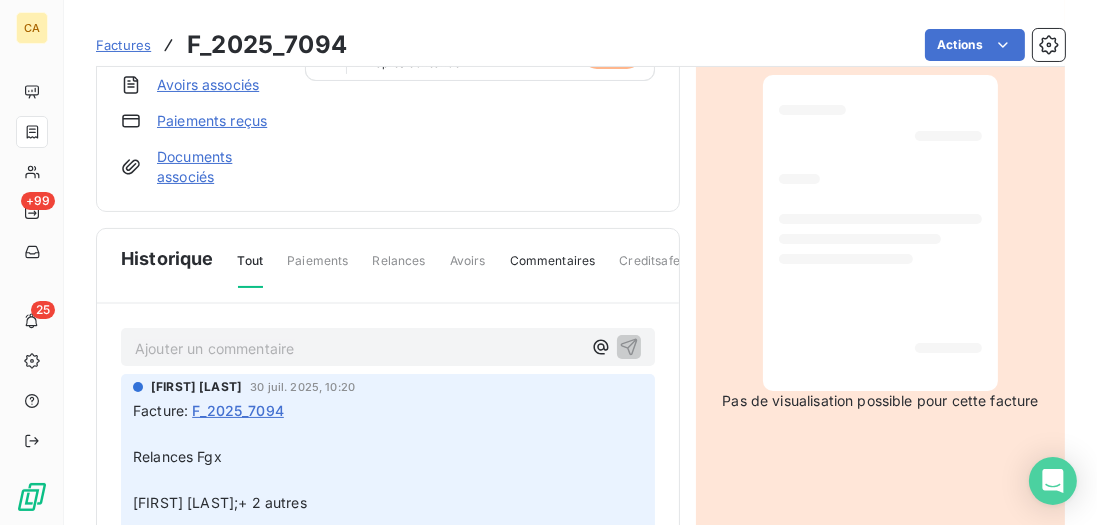 click on "Ajouter un commentaire ﻿" at bounding box center [358, 348] 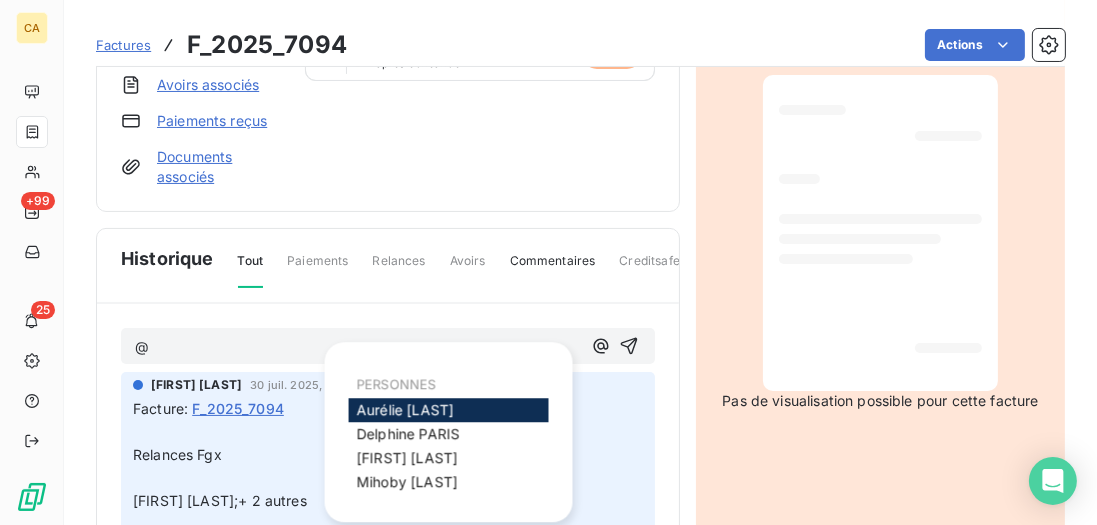 click on "[FIRST] [LAST]" at bounding box center (405, 409) 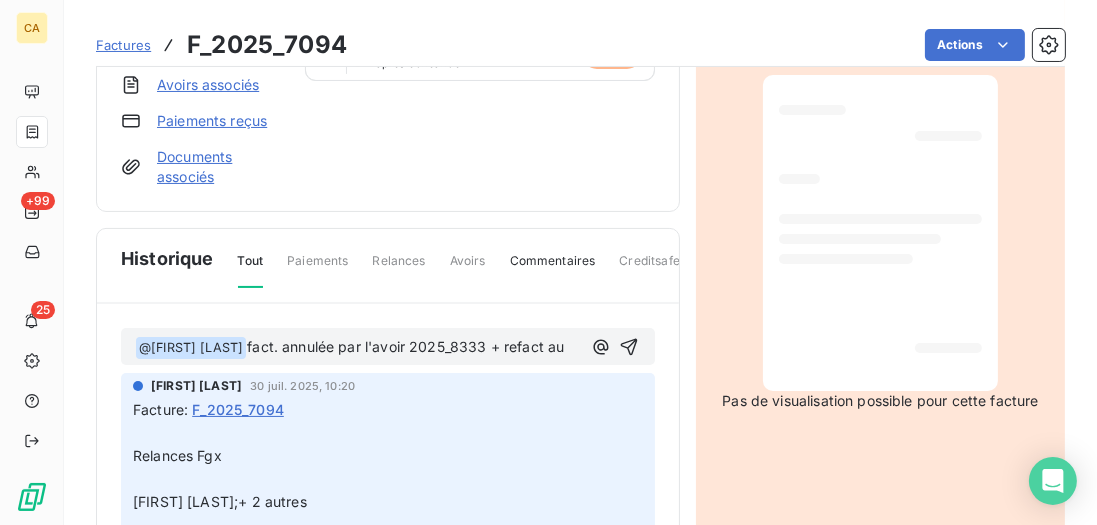 click on "fact. annulée par l'avoir 2025_8333 + refact au" at bounding box center [405, 346] 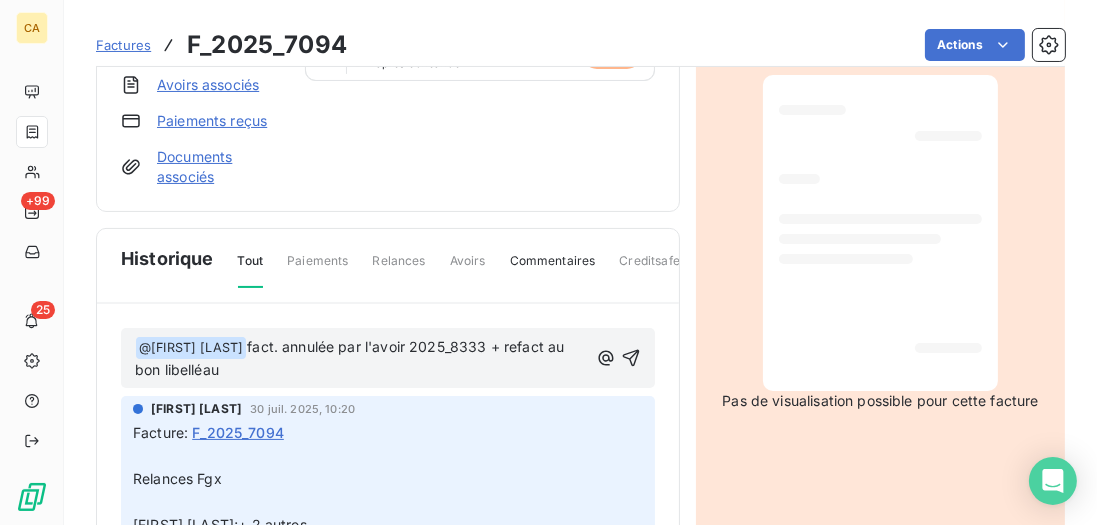 click on "﻿ @ Aurélie CATTAN ﻿  fact. annulée par l'avoir 2025_8333 + refact au bon libelléau" at bounding box center [361, 359] 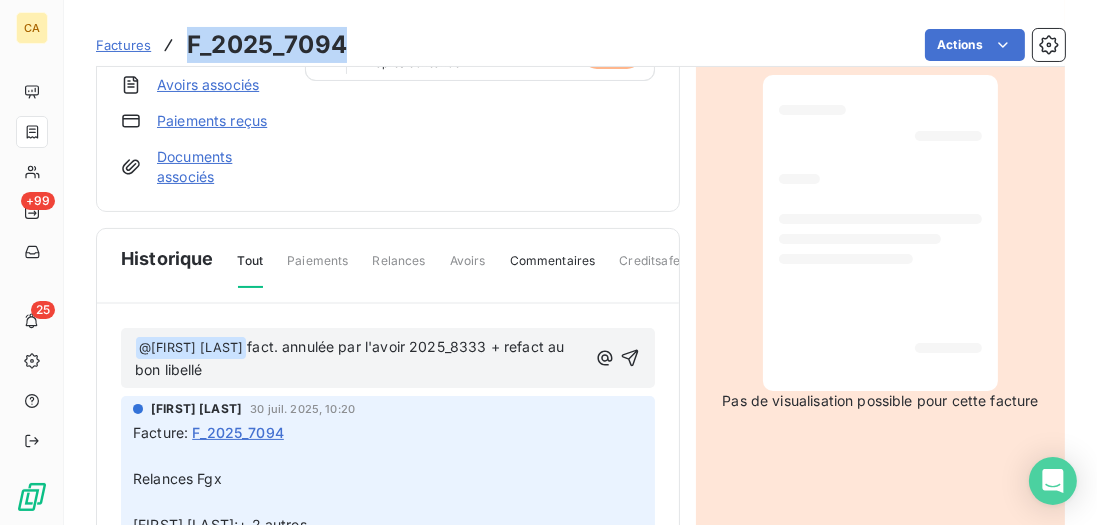 drag, startPoint x: 358, startPoint y: 53, endPoint x: 190, endPoint y: 50, distance: 168.02678 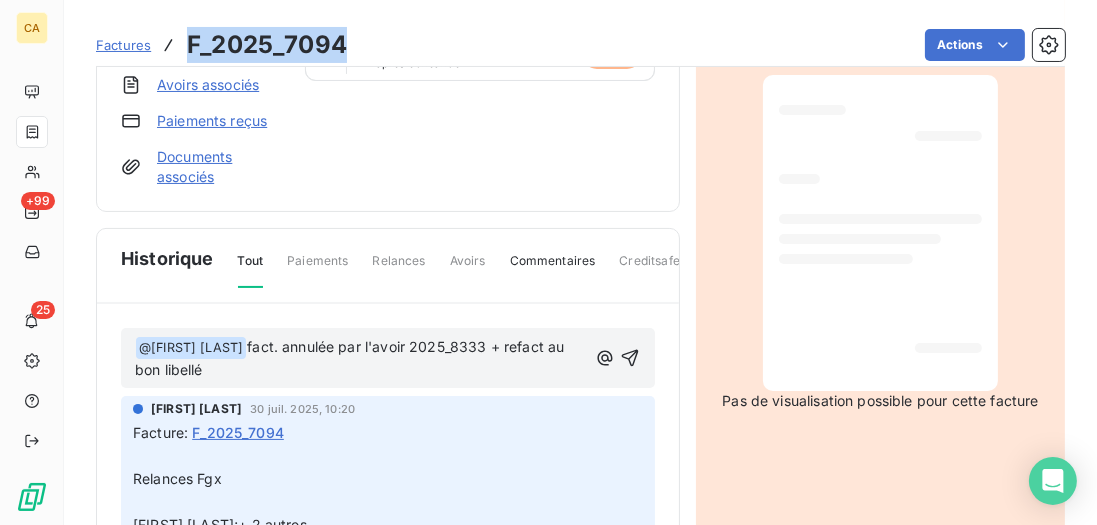 click on "Factures F_2025_7094 Actions" at bounding box center (580, 45) 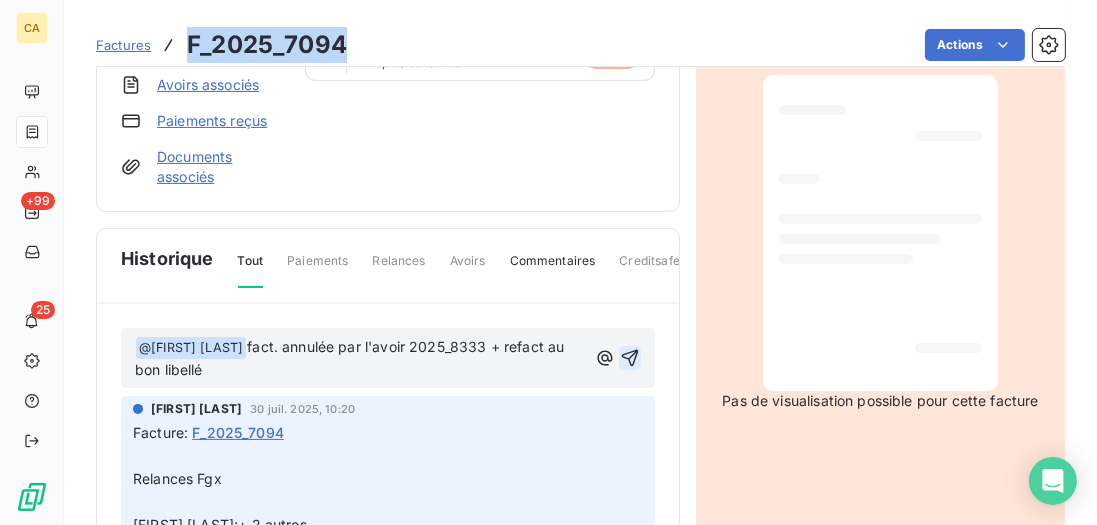 click 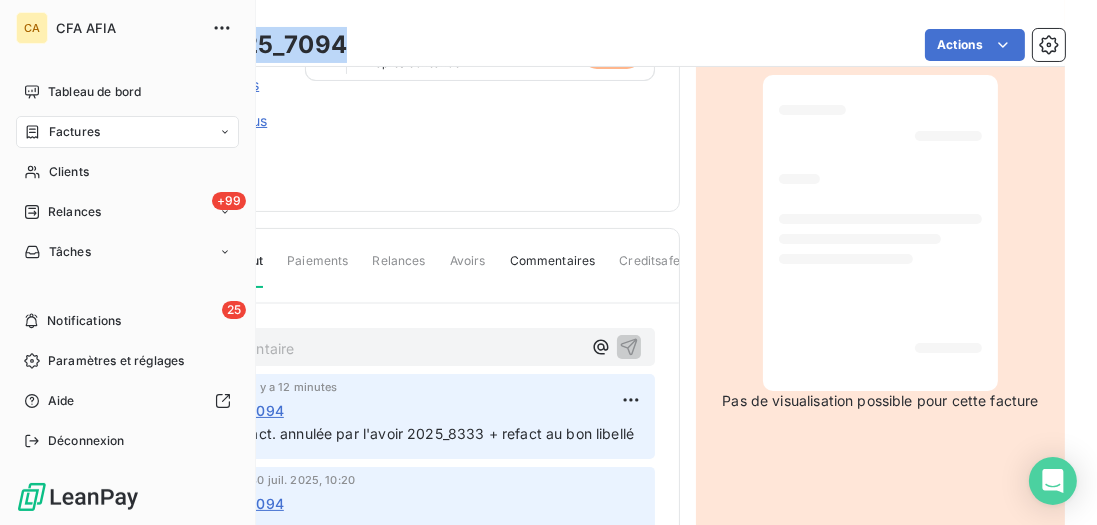 click on "Factures" at bounding box center (74, 132) 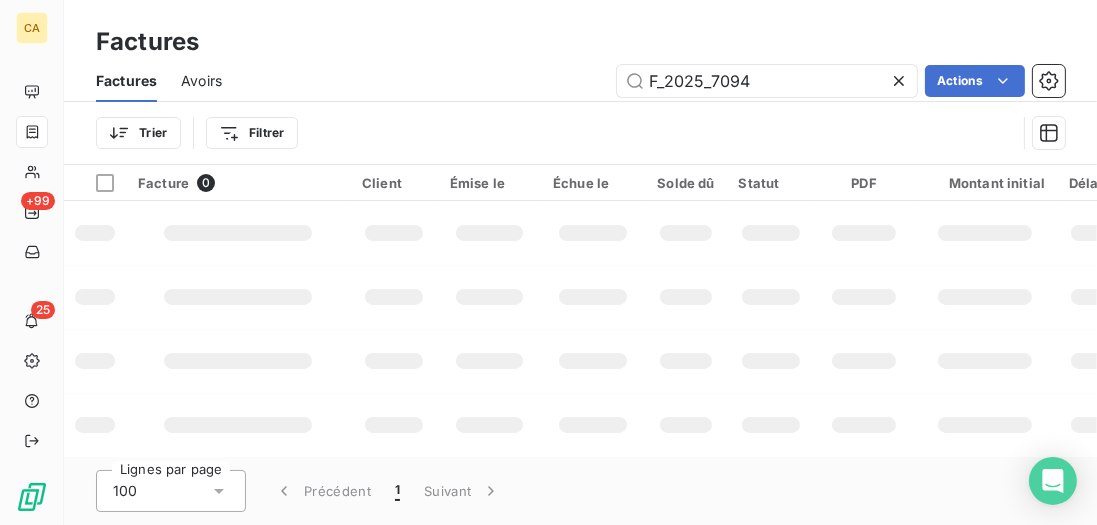 drag, startPoint x: 810, startPoint y: 84, endPoint x: 520, endPoint y: 70, distance: 290.33774 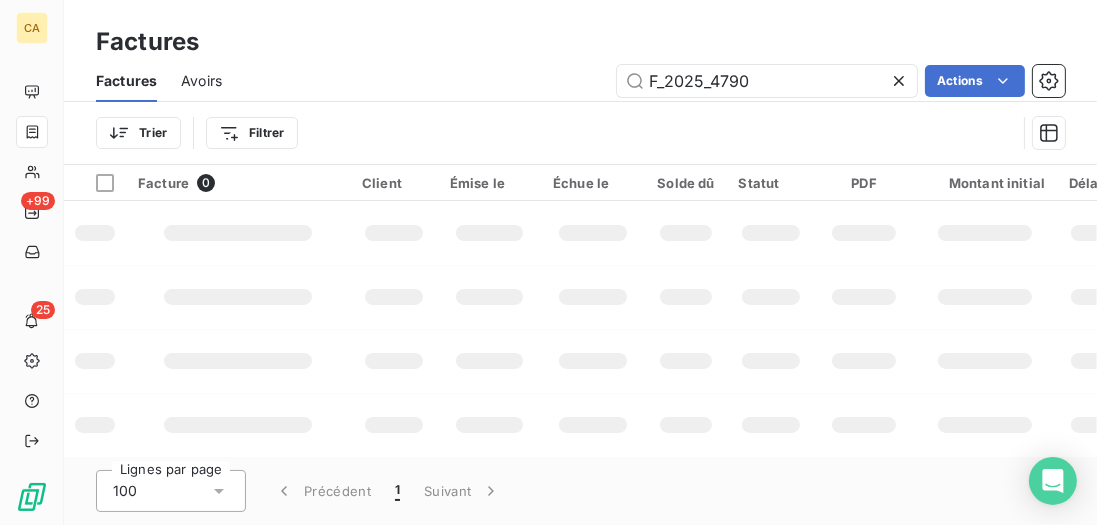 type on "F_2025_4790" 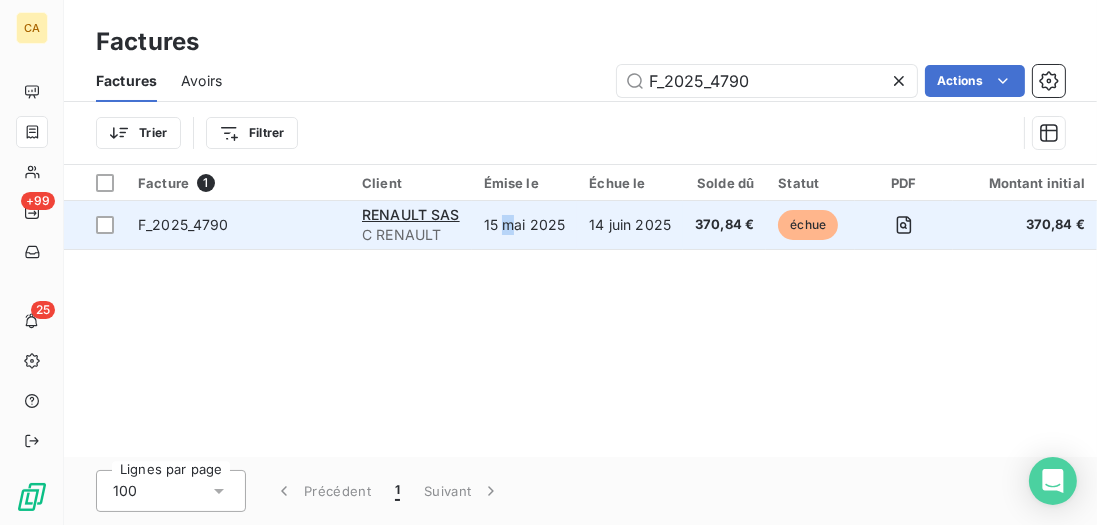 click on "15 mai 2025" at bounding box center [525, 225] 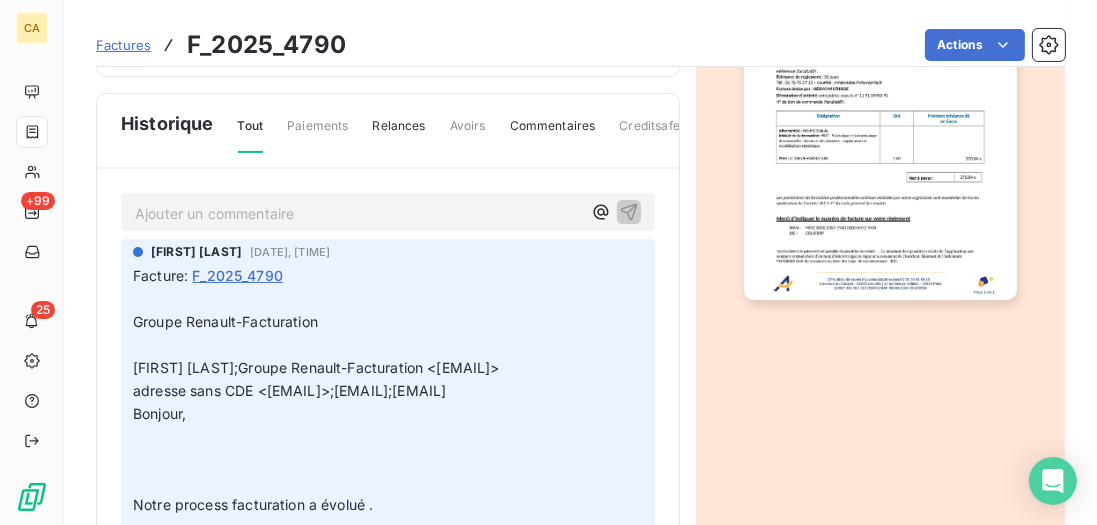 scroll, scrollTop: 401, scrollLeft: 0, axis: vertical 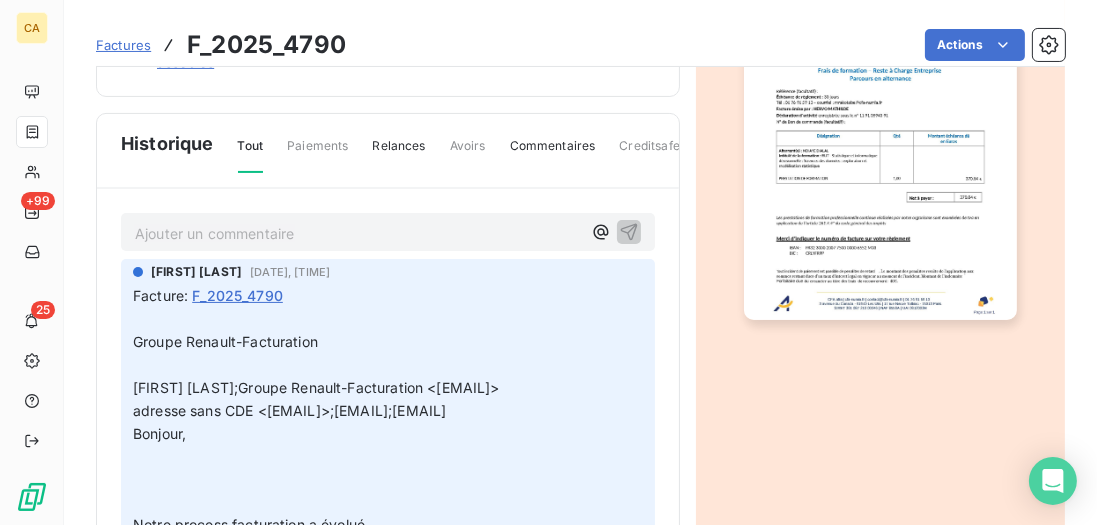 click on "Ajouter un commentaire ﻿" at bounding box center (358, 233) 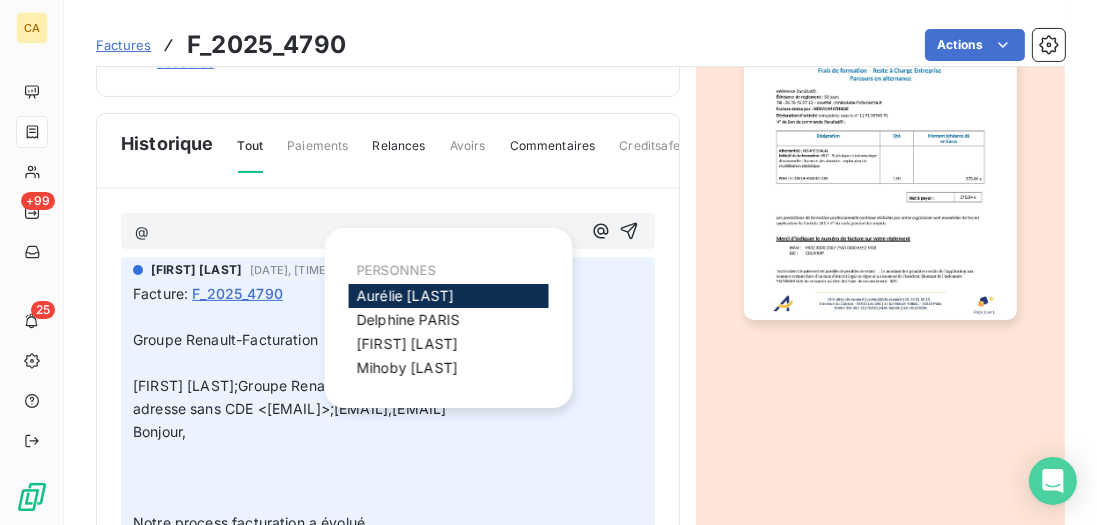 click on "[FIRST] [LAST]" at bounding box center (405, 295) 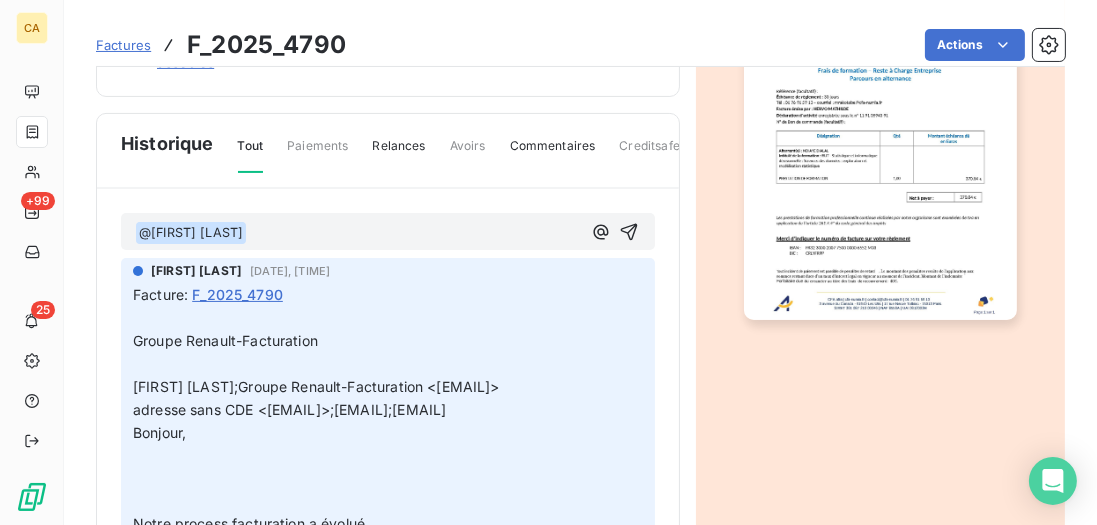 click on "﻿ @ [FIRST] [LAST] ﻿ ﻿" at bounding box center [358, 233] 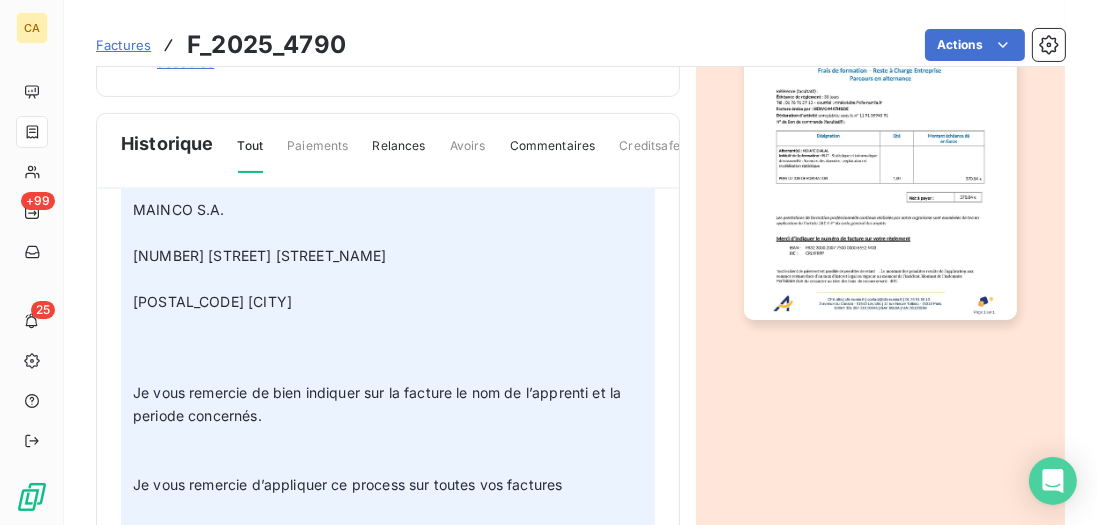 scroll, scrollTop: 571, scrollLeft: 0, axis: vertical 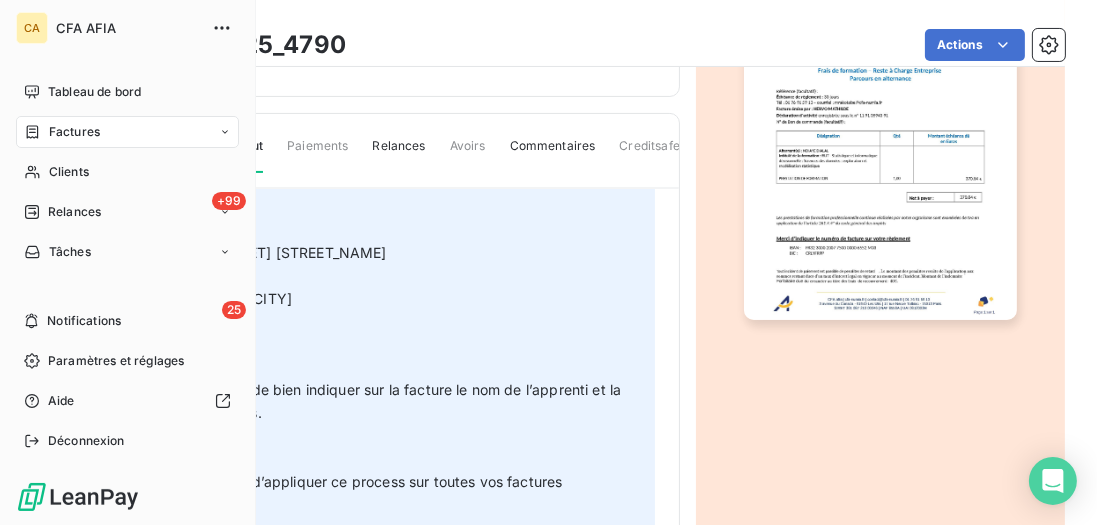 click on "Factures" at bounding box center [74, 132] 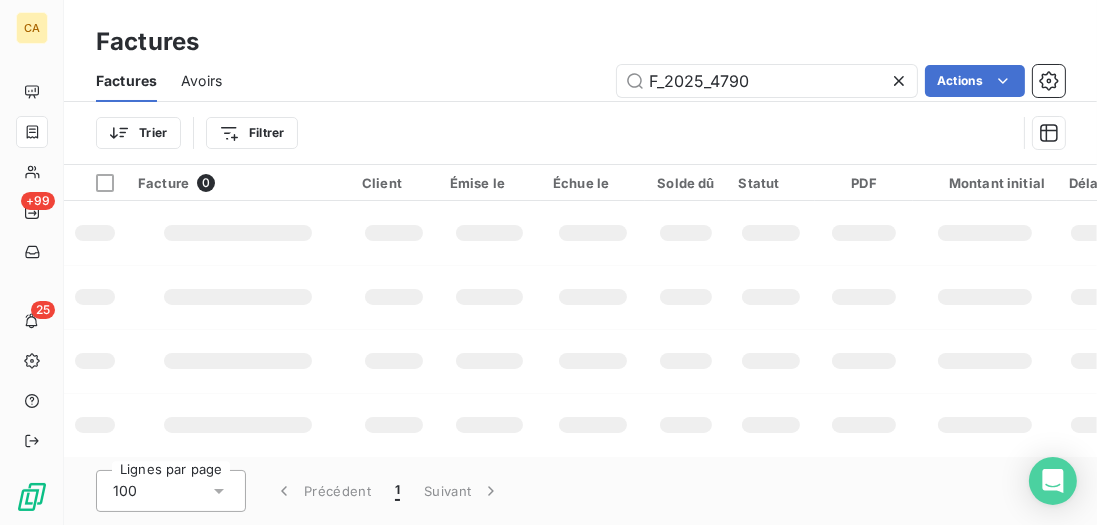 drag, startPoint x: 832, startPoint y: 77, endPoint x: 502, endPoint y: 66, distance: 330.1833 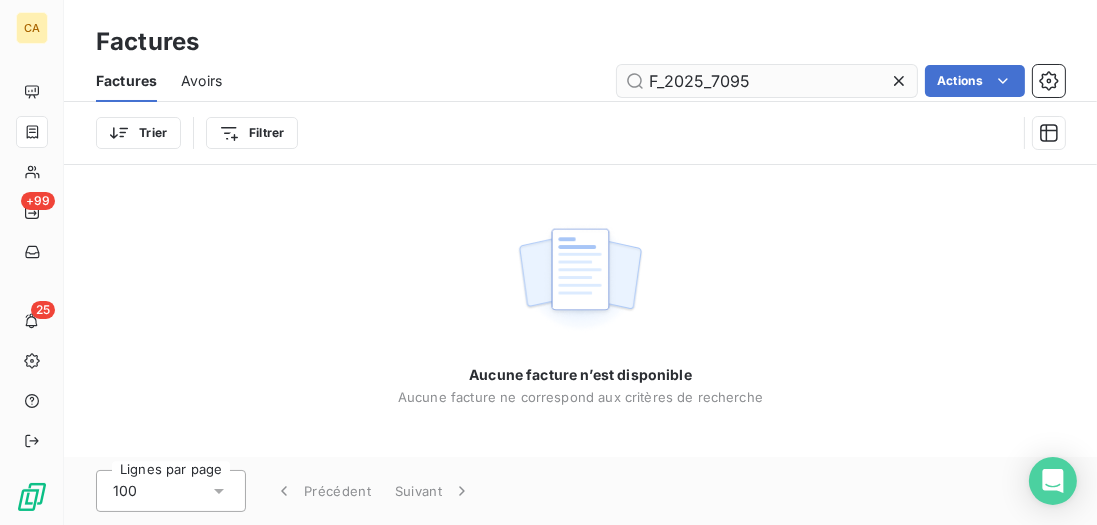 type on "F_2025_7095" 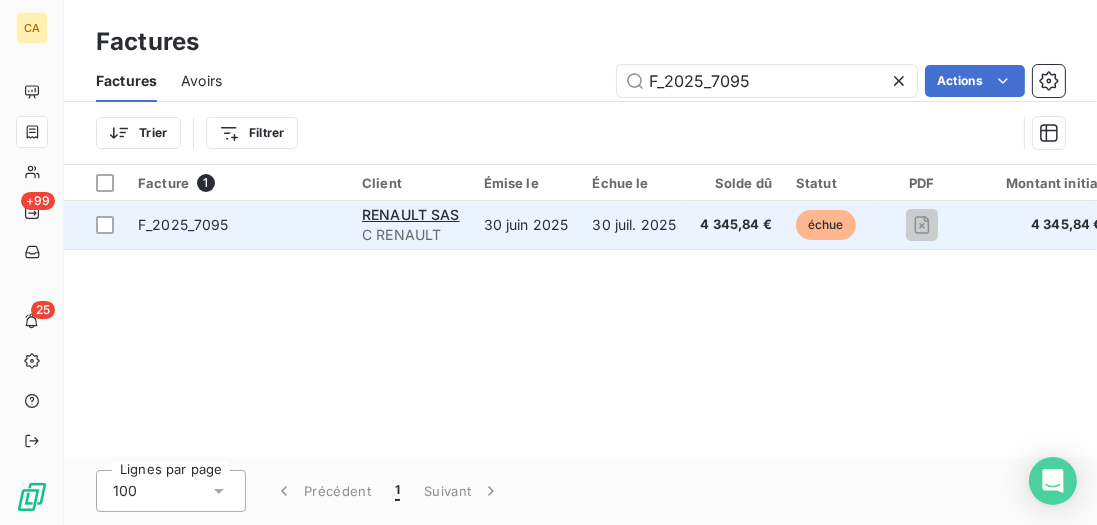 click on "30 juin 2025" at bounding box center (526, 225) 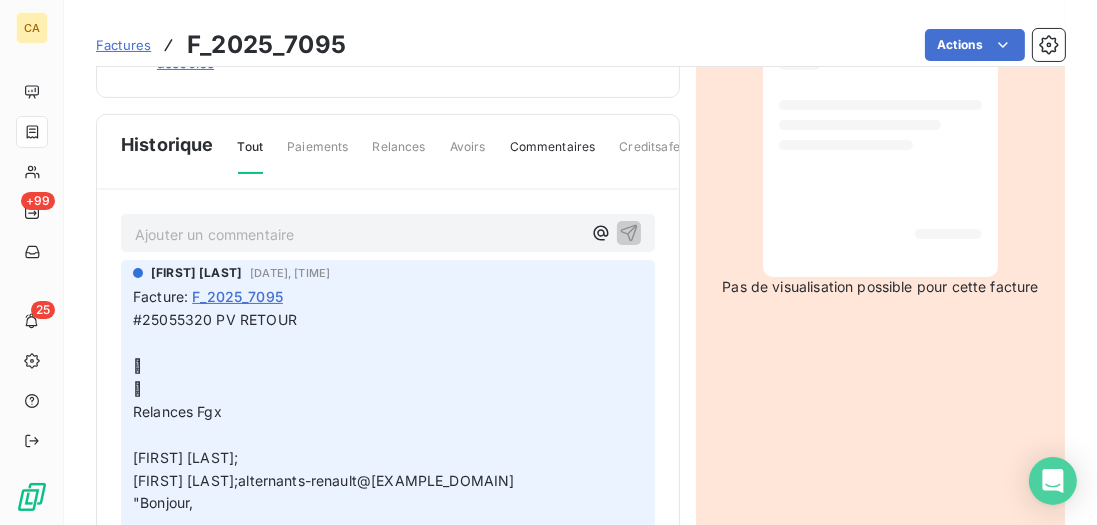 scroll, scrollTop: 343, scrollLeft: 0, axis: vertical 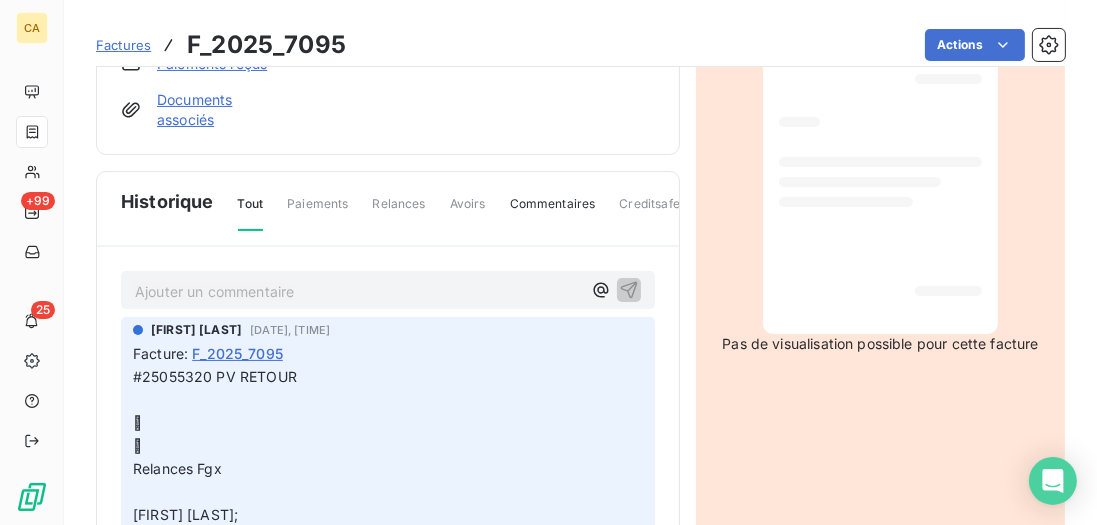 click on "Ajouter un commentaire ﻿" at bounding box center (358, 291) 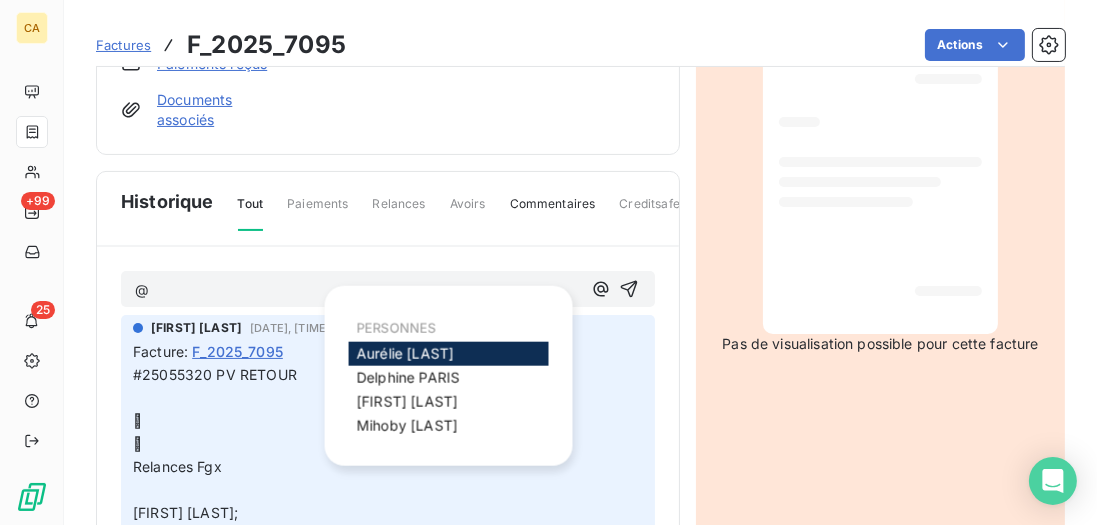 click on "[FIRST] [LAST]" at bounding box center (405, 353) 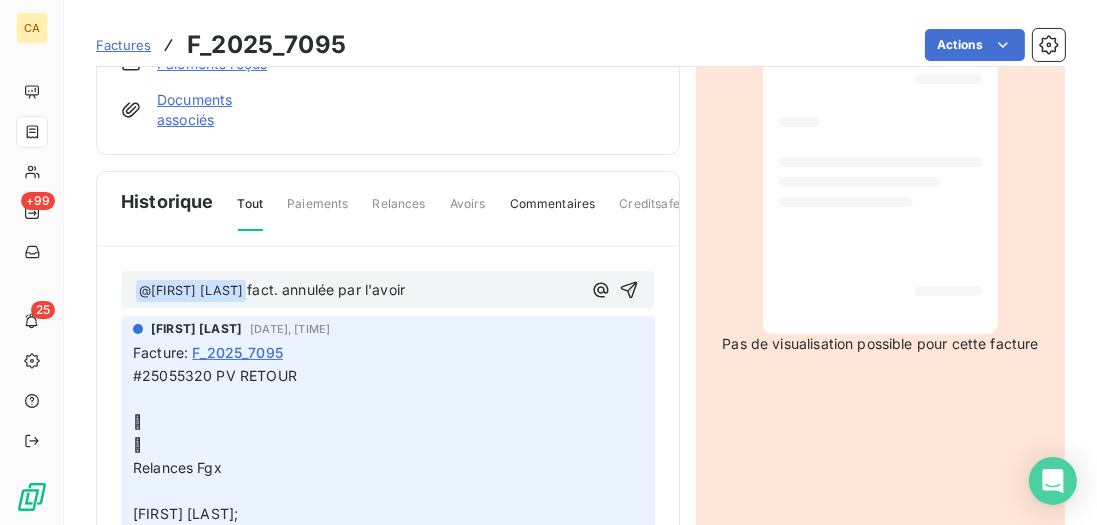 click on "﻿ @ [FIRST] [LAST] ﻿ fact. annulée par l'avoir" at bounding box center (358, 291) 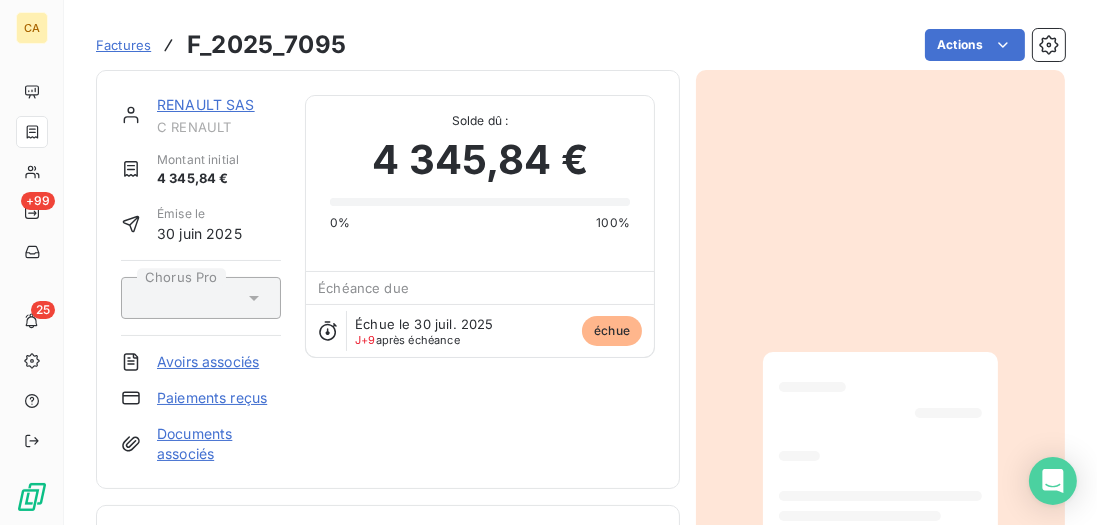 scroll, scrollTop: 0, scrollLeft: 0, axis: both 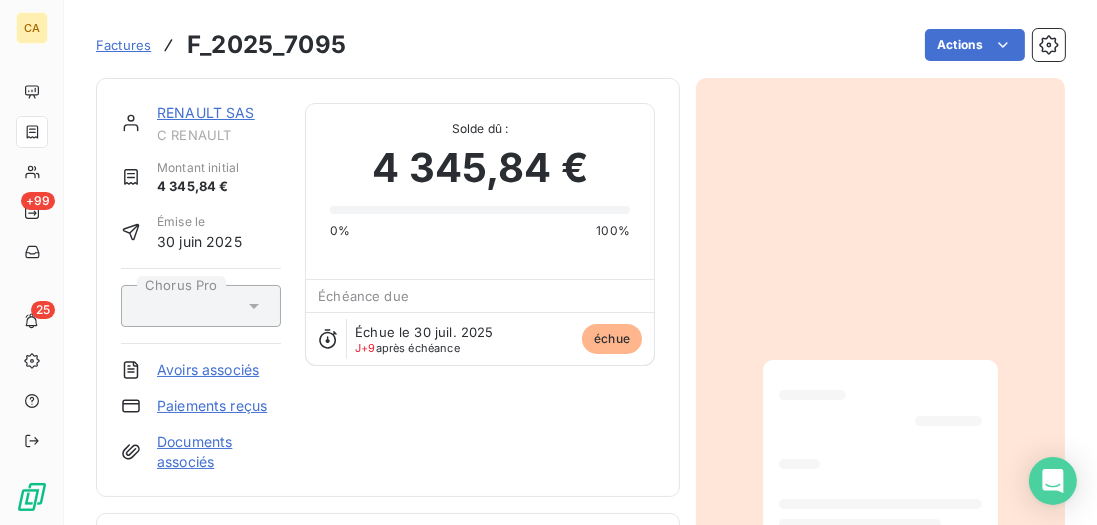 click on "RENAULT SAS" at bounding box center (206, 112) 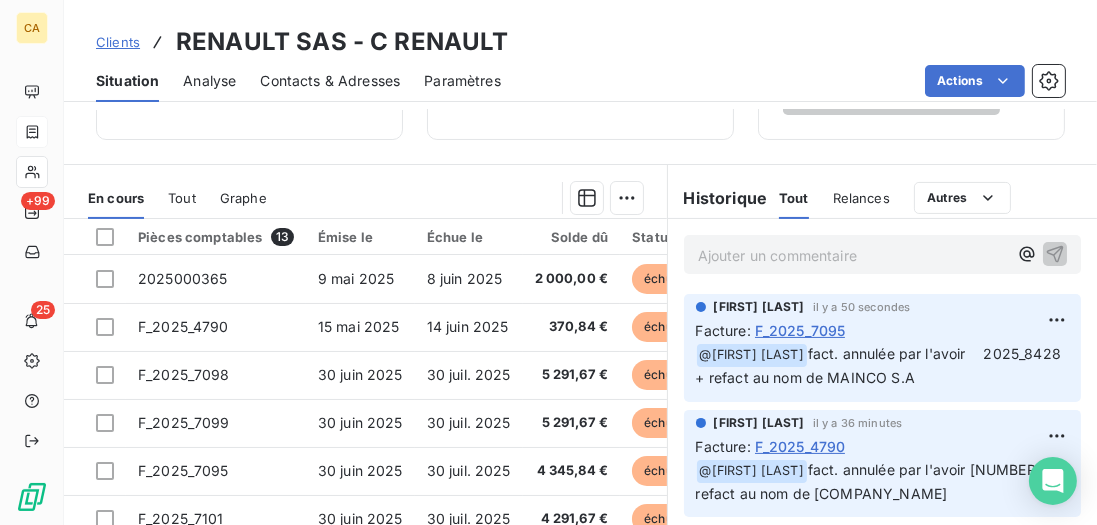 scroll, scrollTop: 457, scrollLeft: 0, axis: vertical 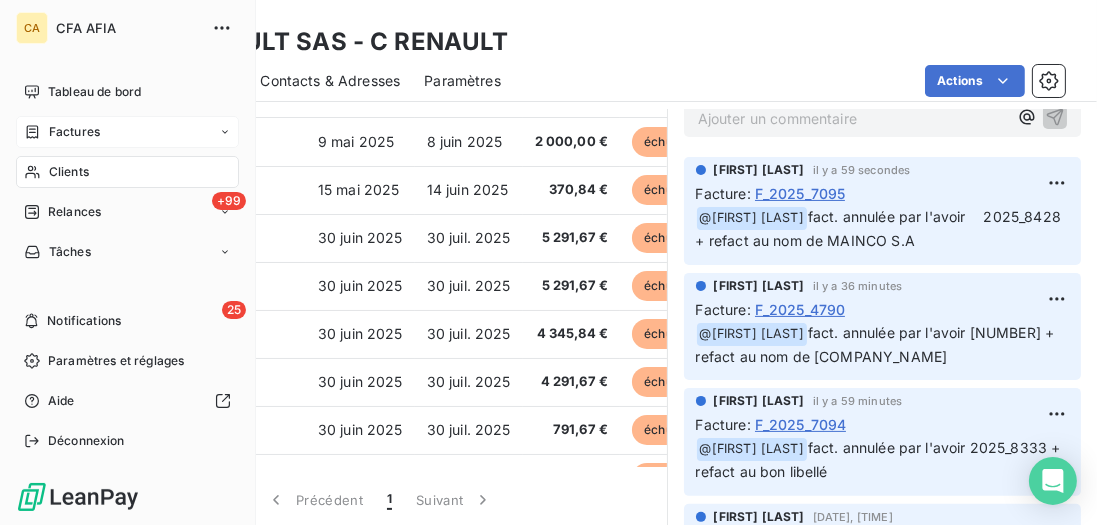 click on "Factures" at bounding box center (74, 132) 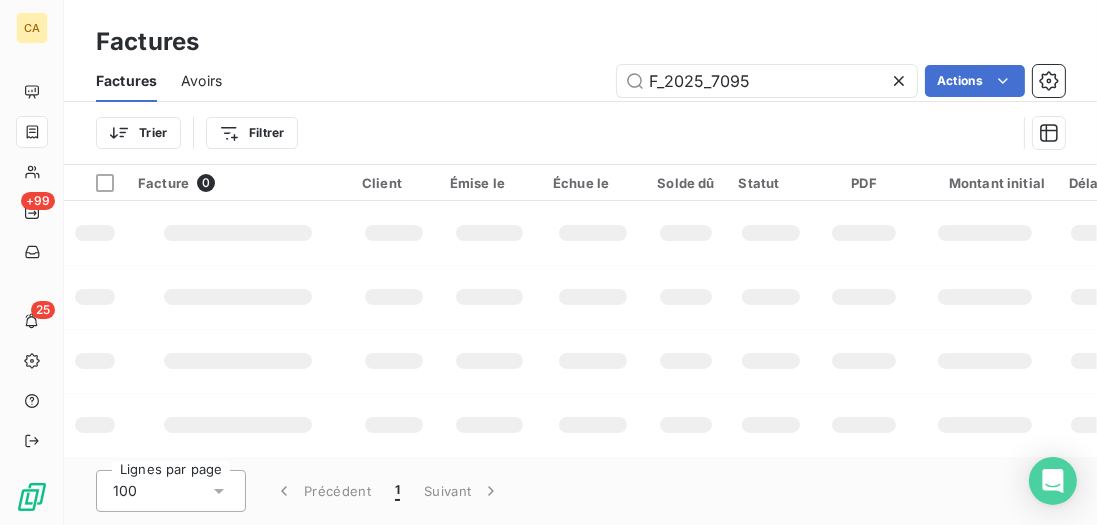 drag, startPoint x: 782, startPoint y: 79, endPoint x: 571, endPoint y: 76, distance: 211.02133 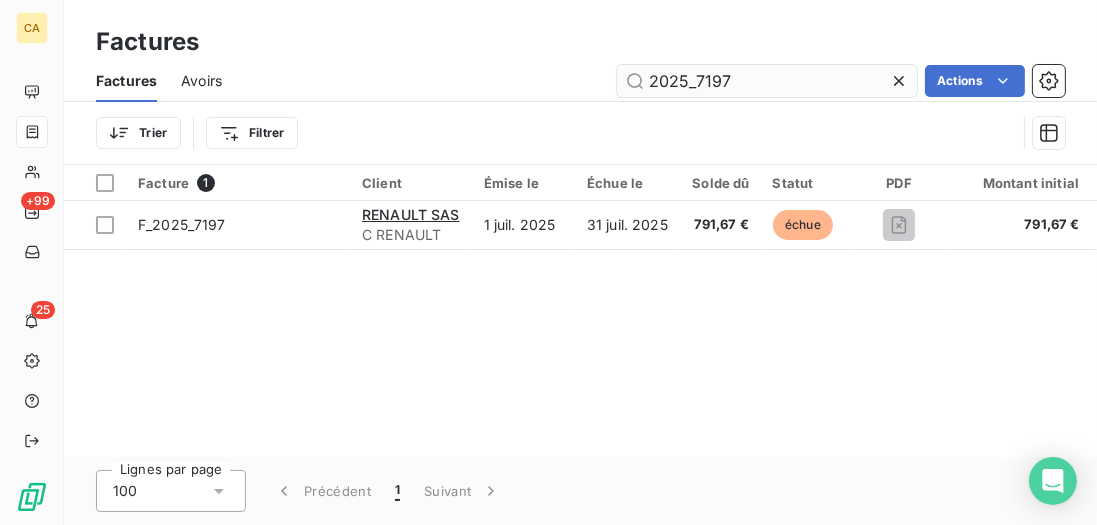 click on "2025_7197" at bounding box center [767, 81] 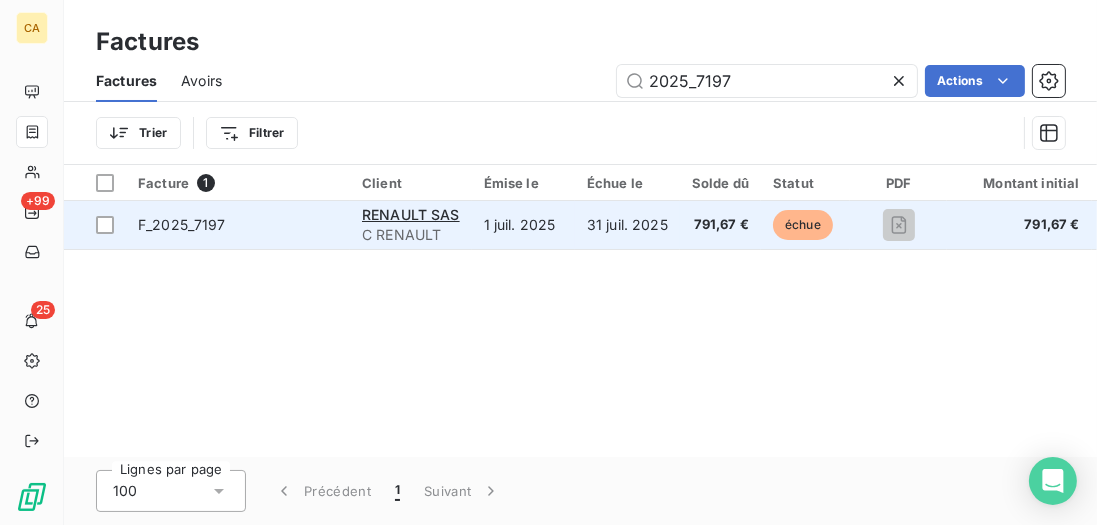 type on "2025_7197" 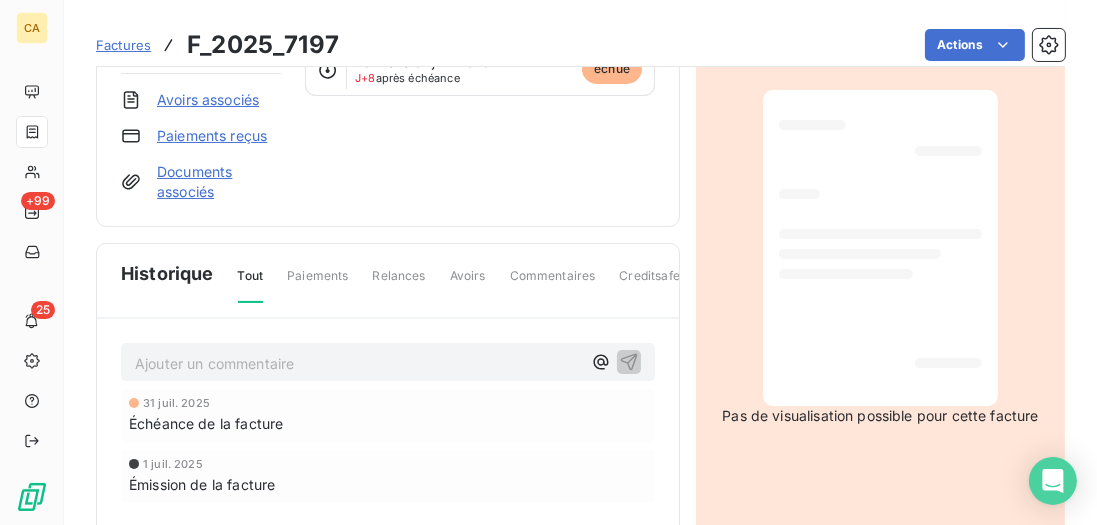 scroll, scrollTop: 343, scrollLeft: 0, axis: vertical 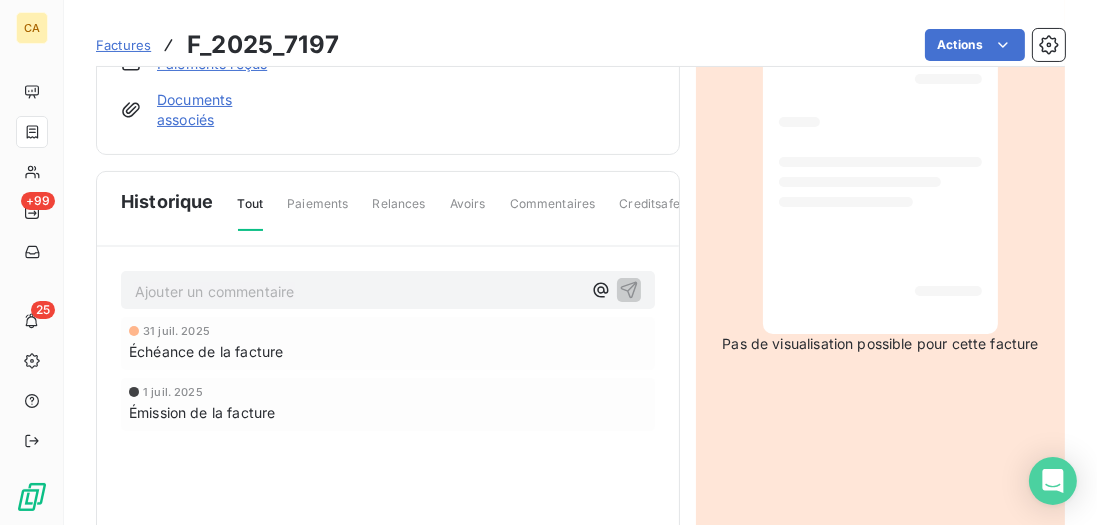 click on "Ajouter un commentaire ﻿" at bounding box center (358, 291) 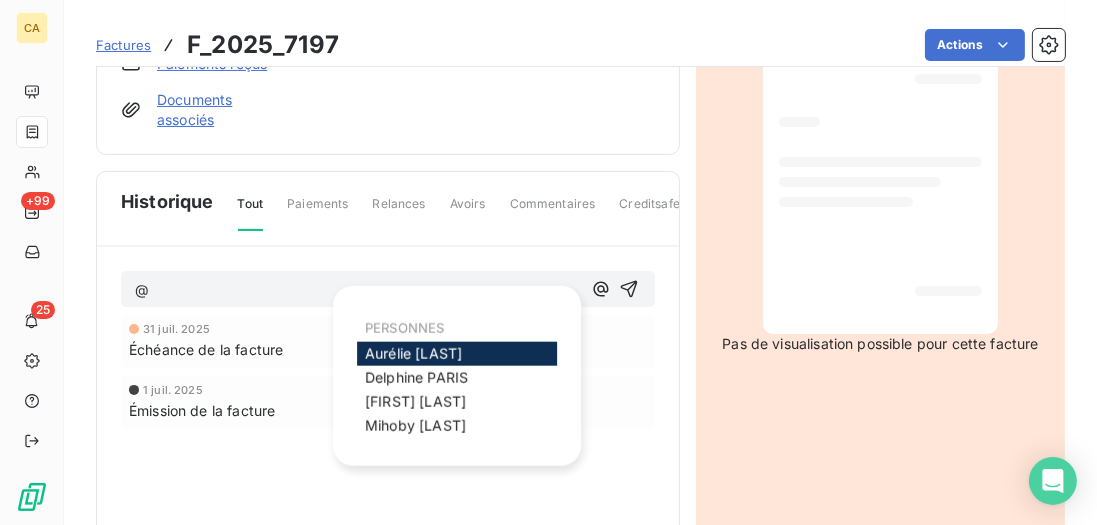 click on "[FIRST] [LAST]" at bounding box center [413, 353] 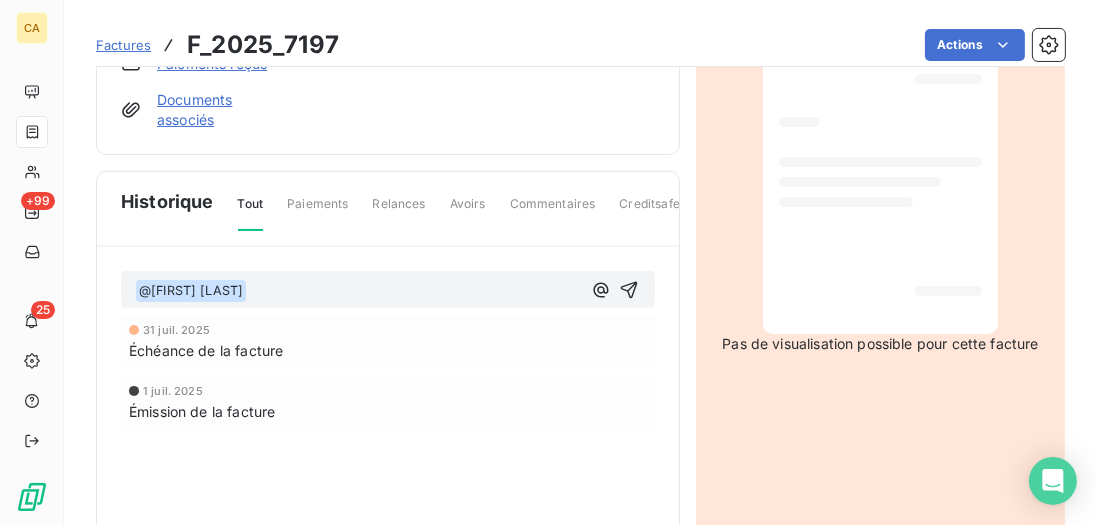 click on "﻿ @ [FIRST] [LAST] ﻿ ﻿" at bounding box center [358, 291] 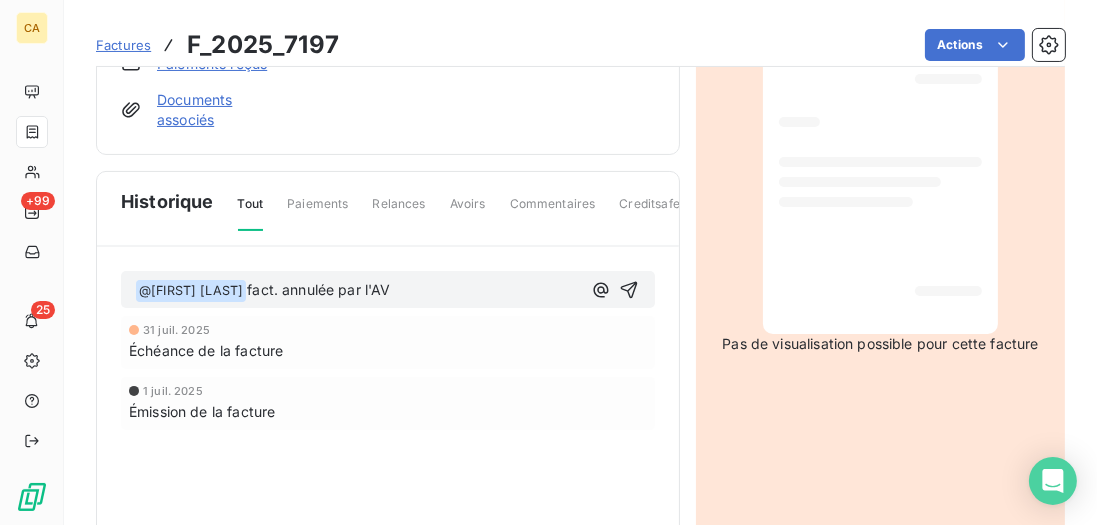 click on "﻿ @ [FIRST] [LAST] ﻿ fact. annulée par l'AV" at bounding box center [358, 291] 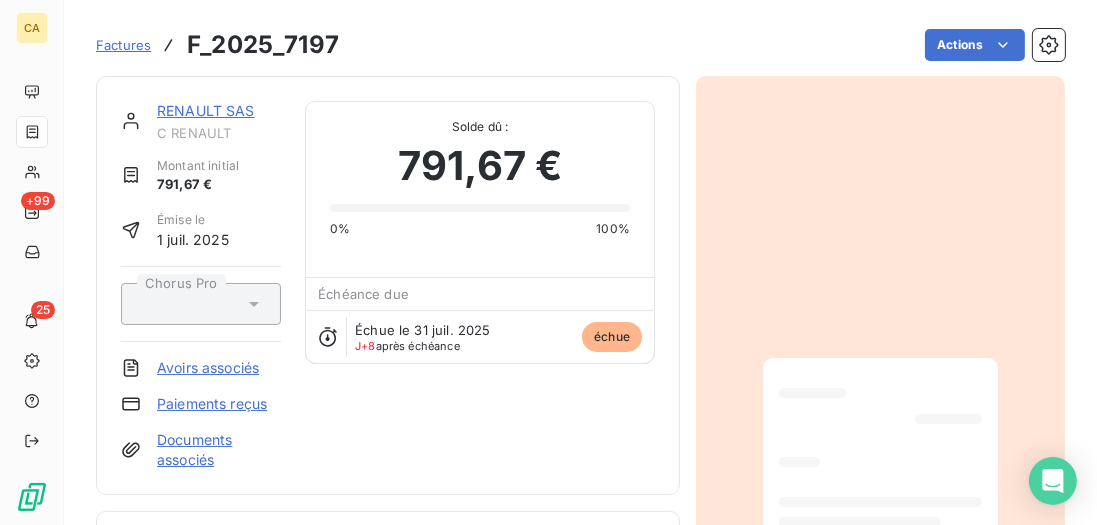 scroll, scrollTop: 0, scrollLeft: 0, axis: both 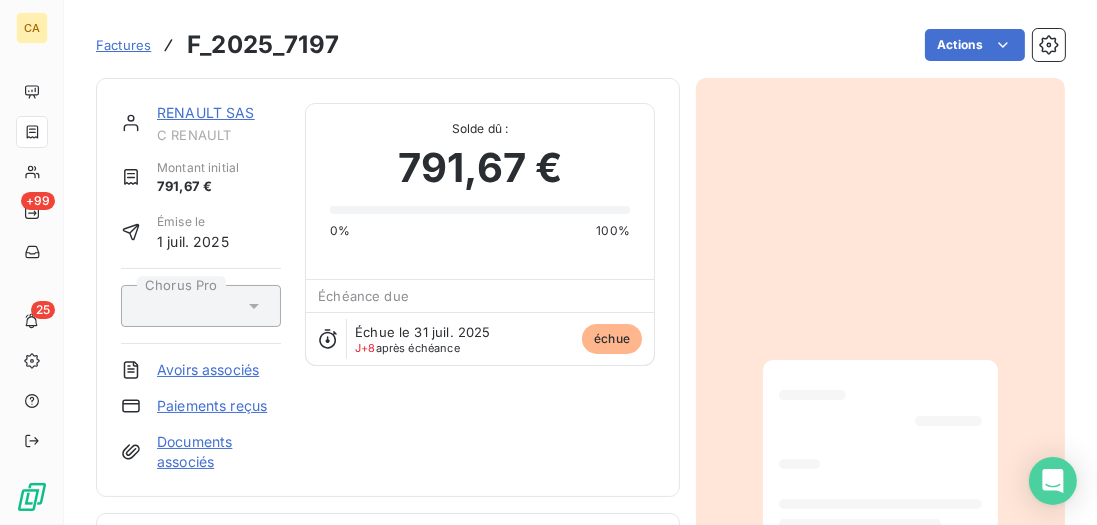 click on "RENAULT SAS" at bounding box center [206, 112] 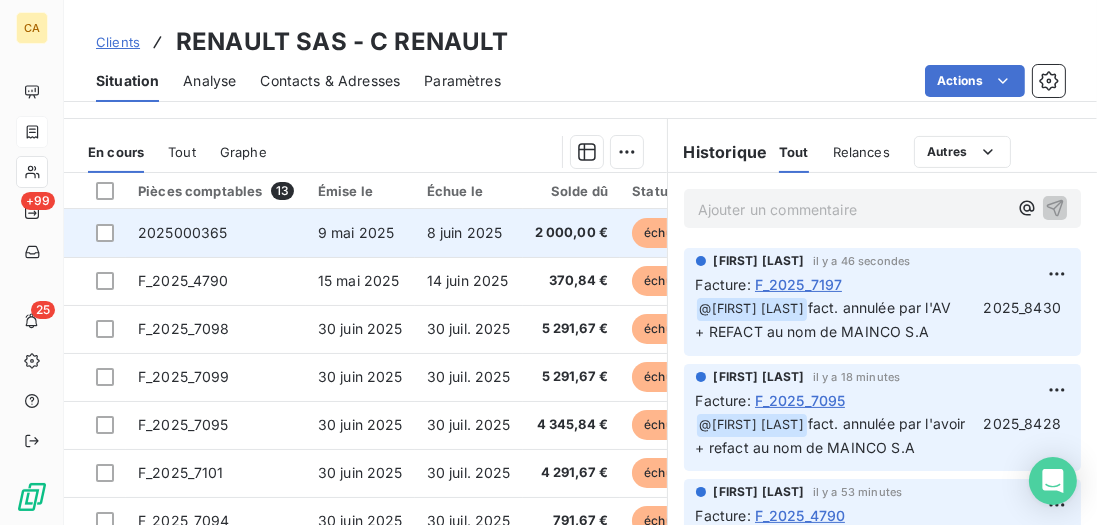 scroll, scrollTop: 514, scrollLeft: 0, axis: vertical 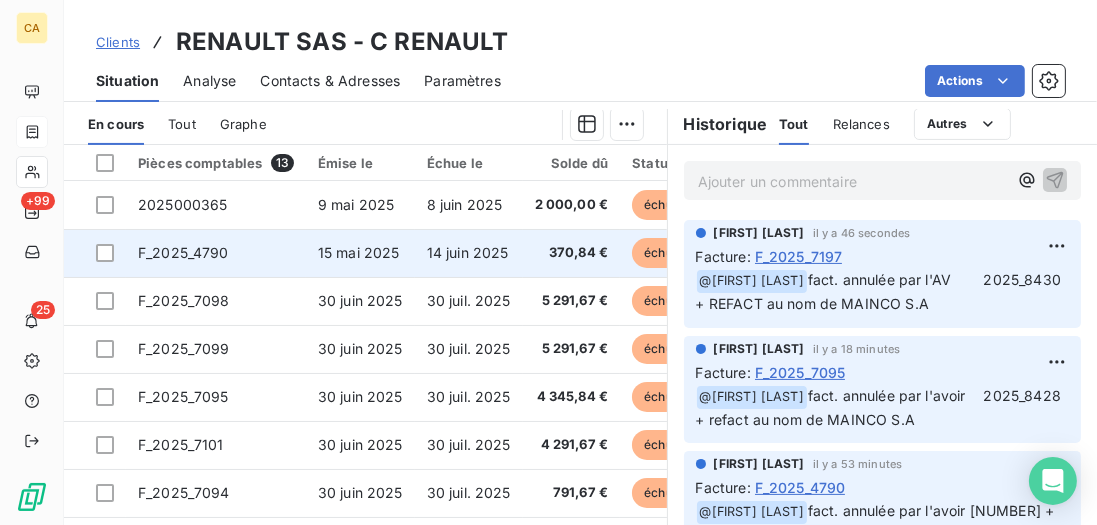 click on "F_2025_4790" at bounding box center [216, 253] 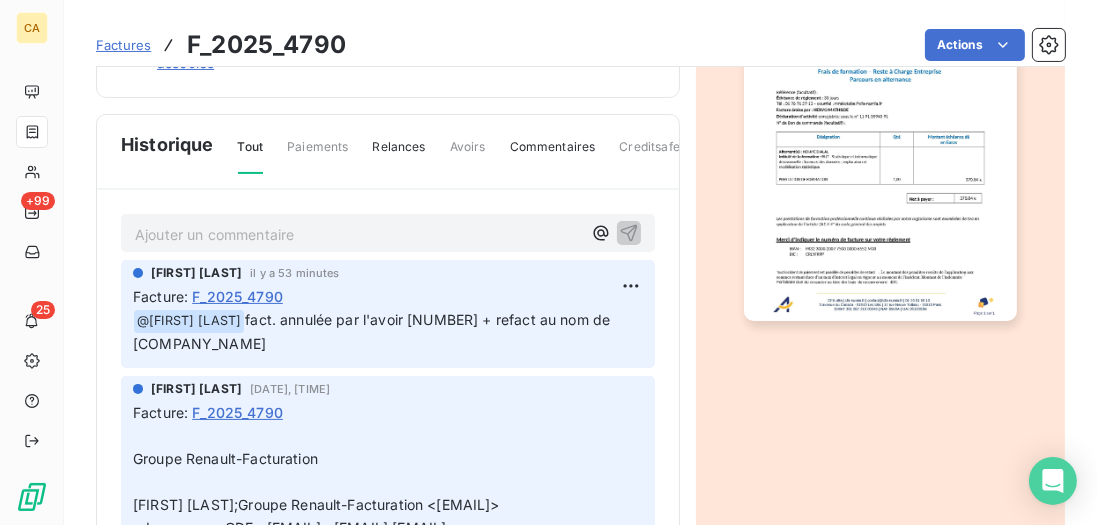 scroll, scrollTop: 401, scrollLeft: 0, axis: vertical 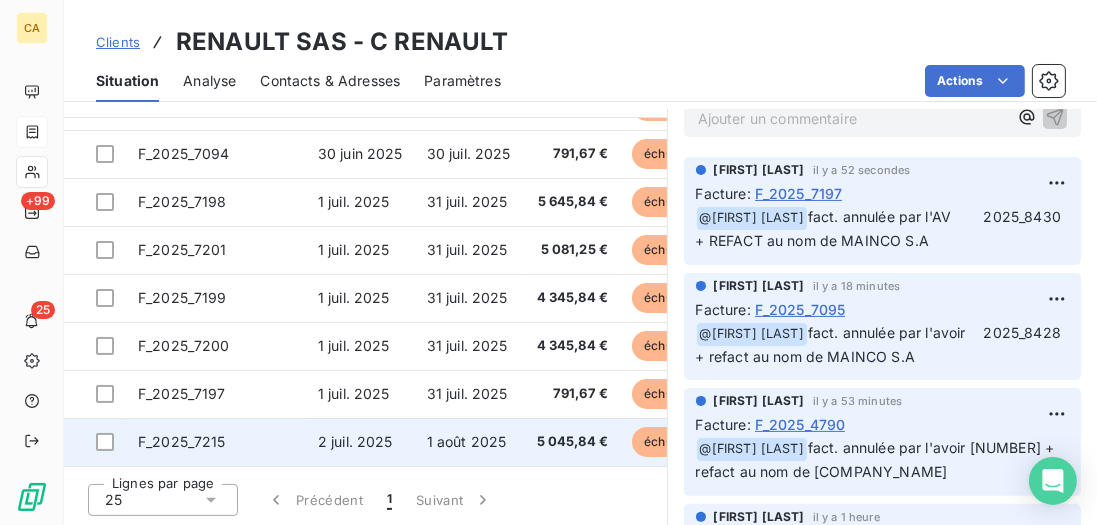 click on "F_2025_7215" at bounding box center [216, 442] 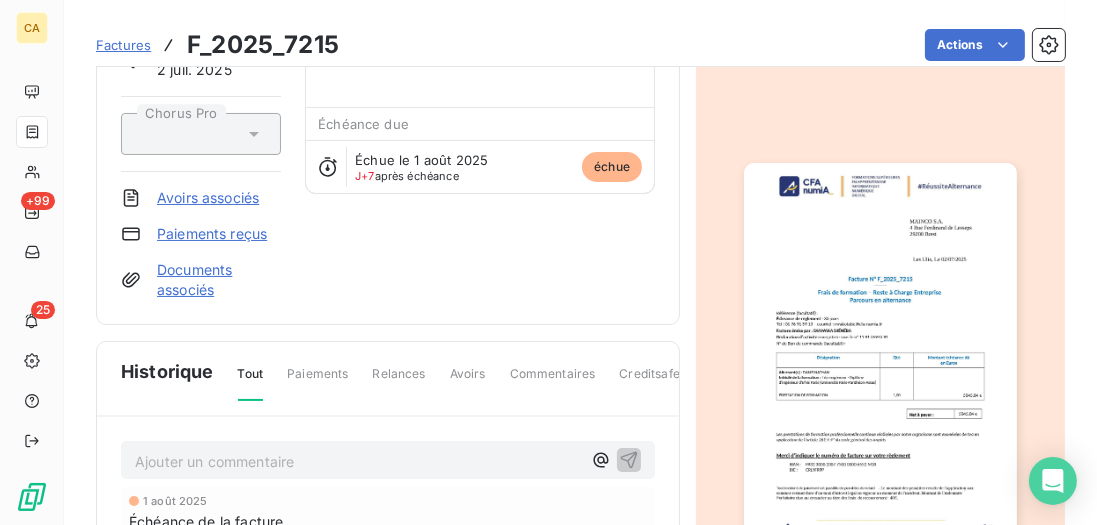 scroll, scrollTop: 58, scrollLeft: 0, axis: vertical 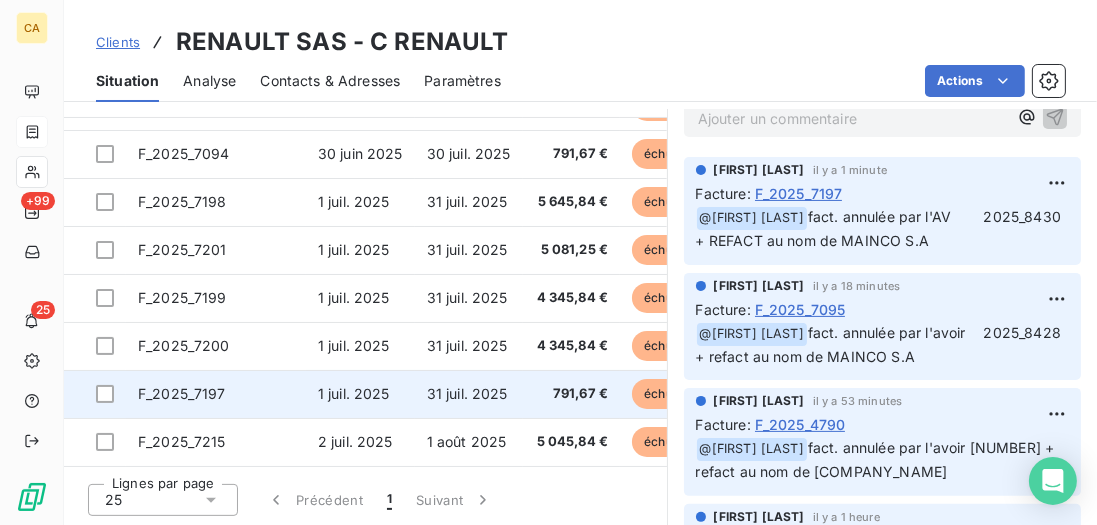 click on "1 juil. 2025" at bounding box center (354, 393) 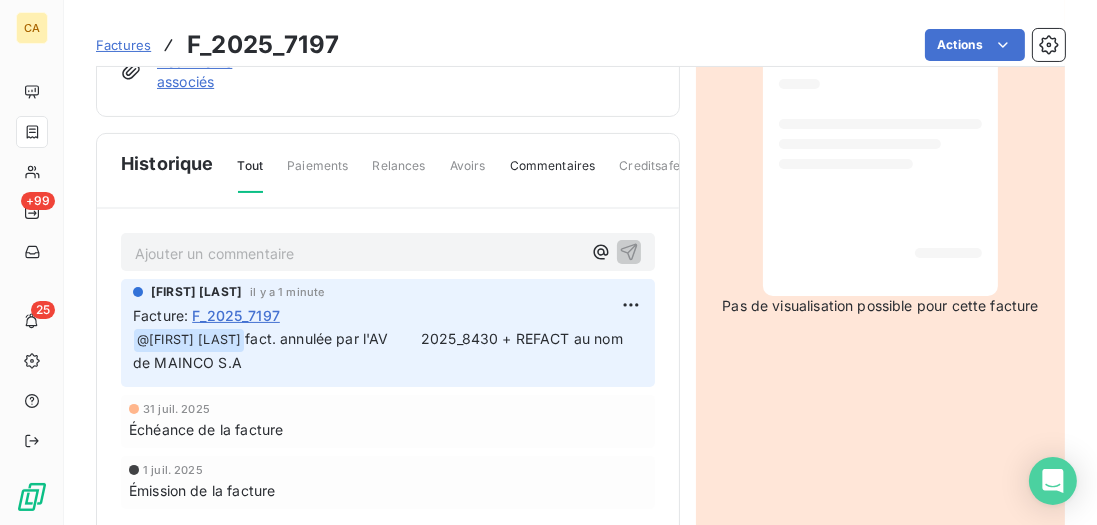 scroll, scrollTop: 401, scrollLeft: 0, axis: vertical 